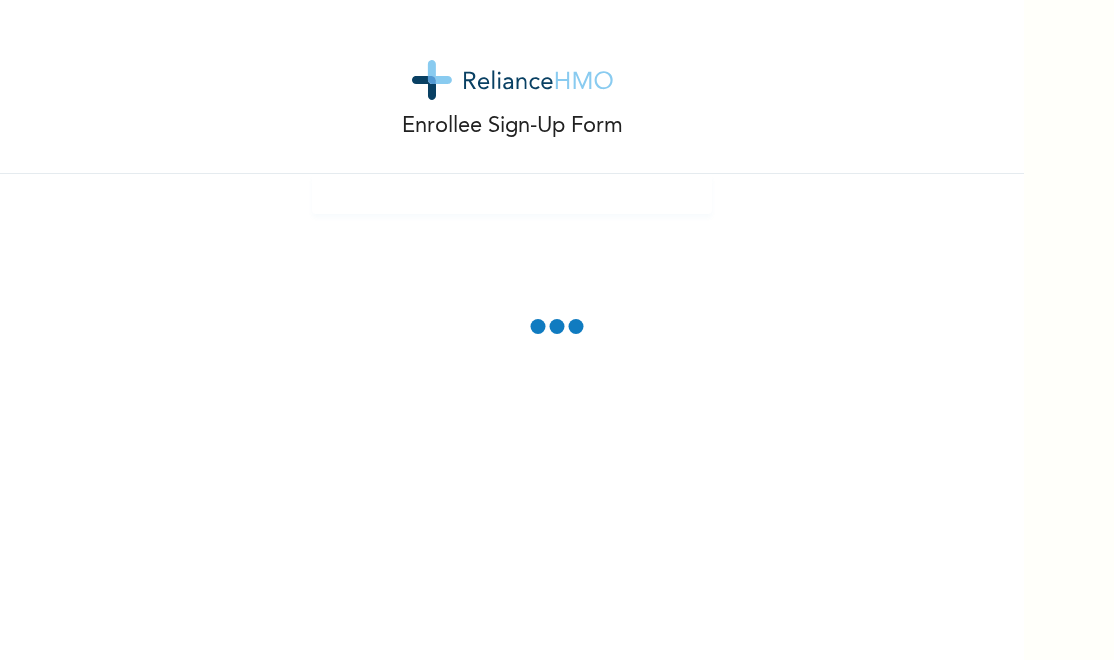 scroll, scrollTop: 0, scrollLeft: 0, axis: both 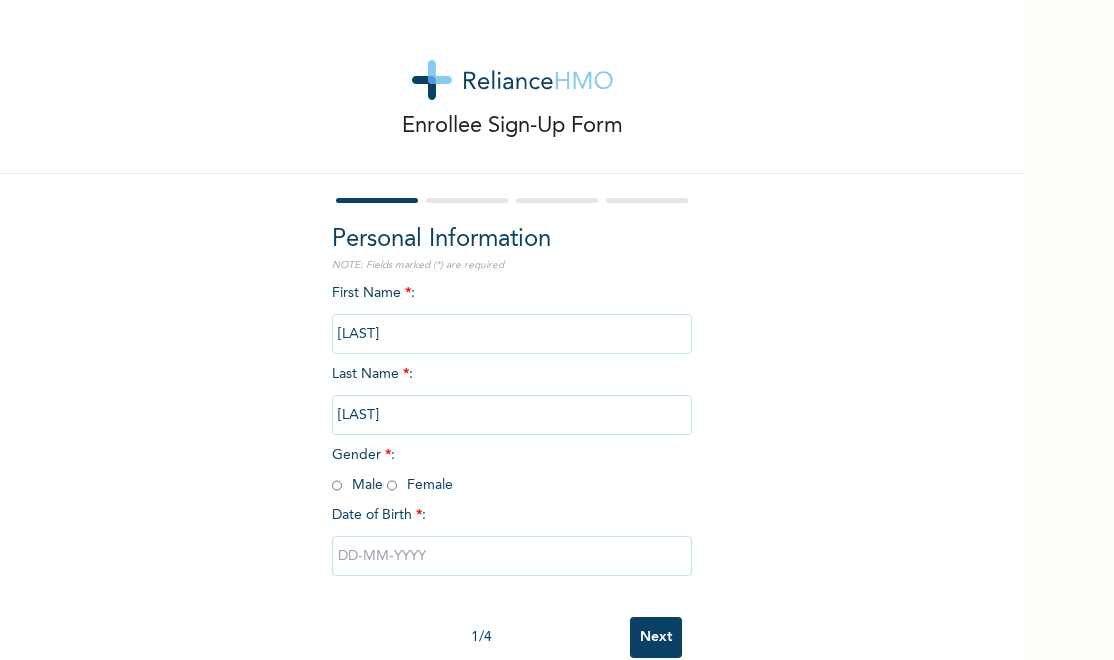 click on "Gender   * : Male   Female" at bounding box center (392, 470) 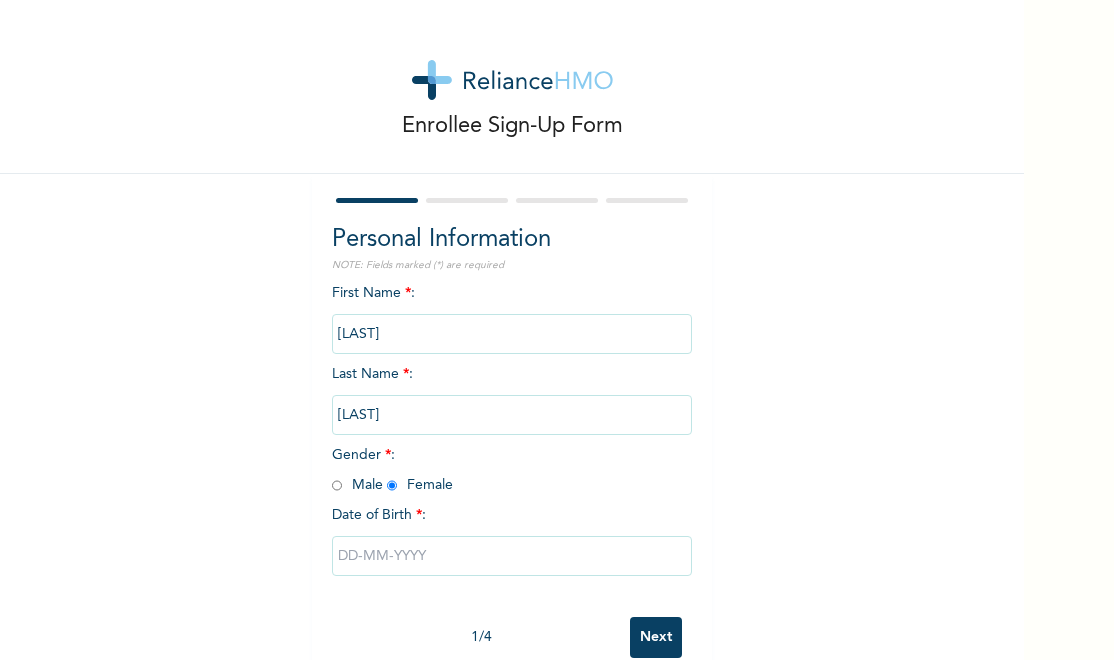 click at bounding box center [512, 556] 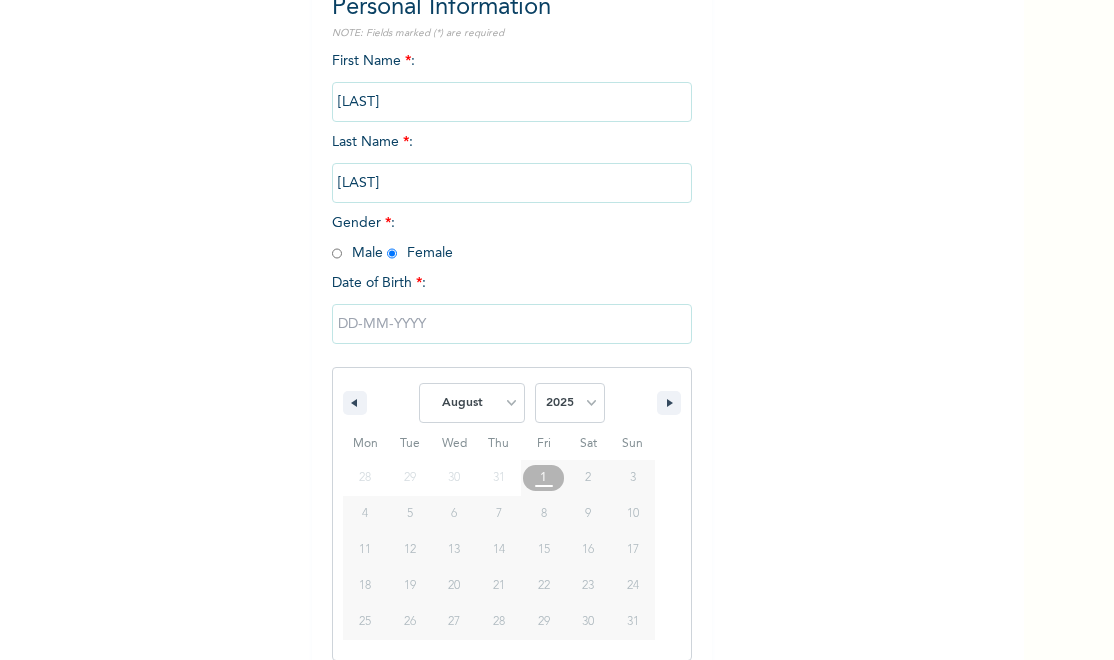 scroll, scrollTop: 233, scrollLeft: 0, axis: vertical 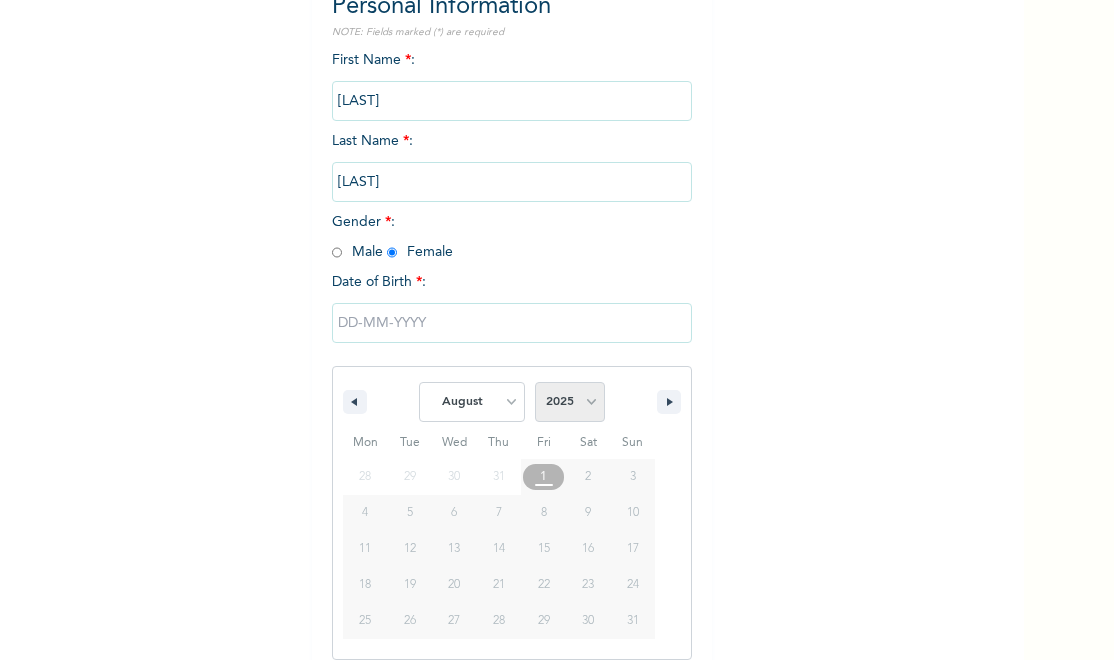 click on "2025 2024 2023 2022 2021 2020 2019 2018 2017 2016 2015 2014 2013 2012 2011 2010 2009 2008 2007 2006 2005 2004 2003 2002 2001 2000 1999 1998 1997 1996 1995 1994 1993 1992 1991 1990 1989 1988 1987 1986 1985 1984 1983 1982 1981 1980 1979 1978 1977 1976 1975 1974 1973 1972 1971 1970 1969 1968 1967 1966 1965 1964 1963 1962 1961 1960" at bounding box center (570, 402) 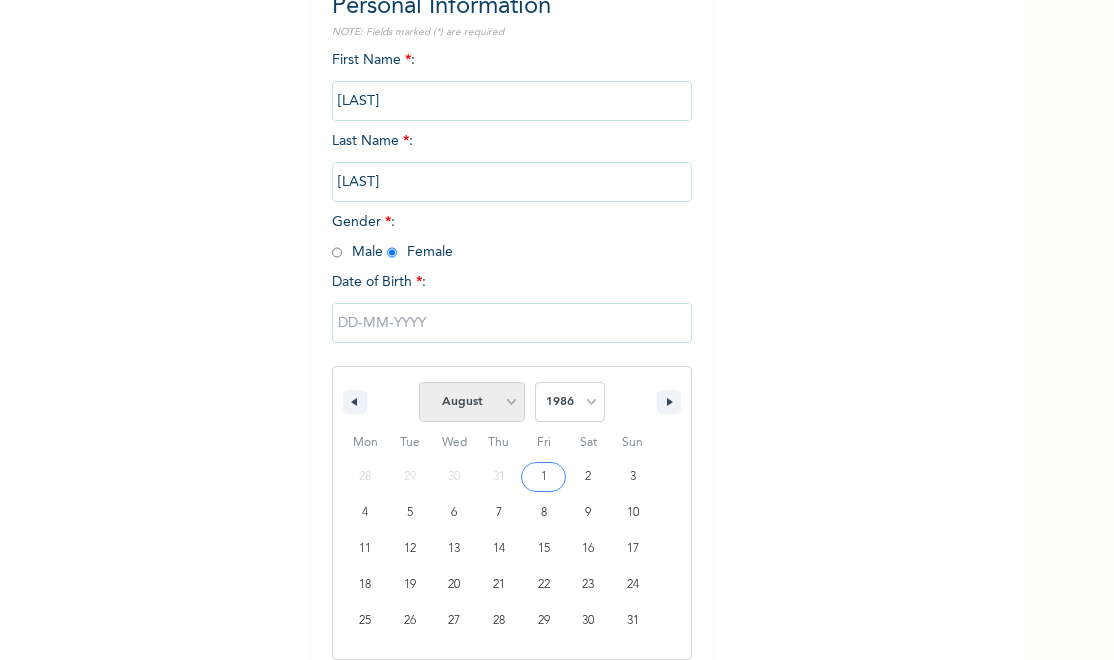 click on "January February March April May June July August September October November December" at bounding box center (472, 402) 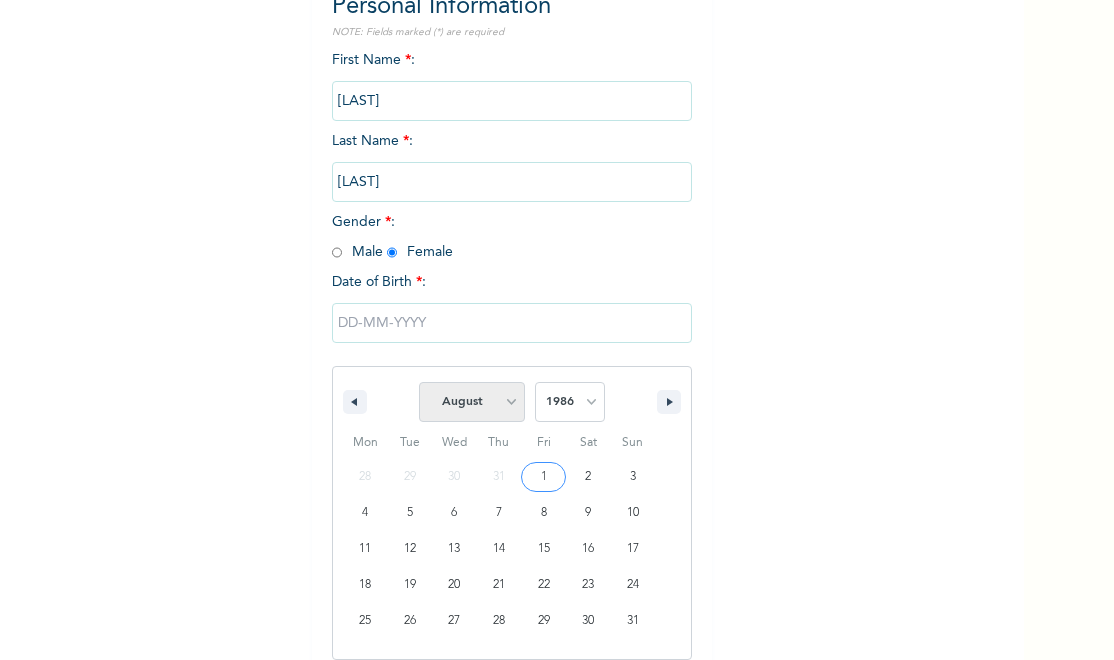 select on "1" 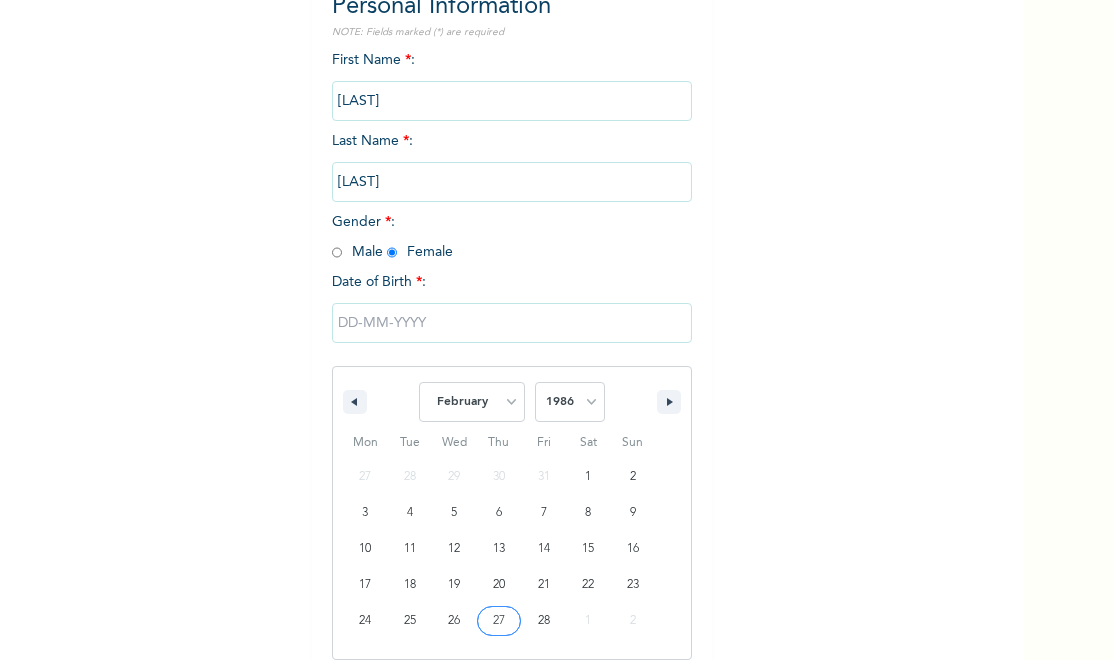 type on "[DATE]" 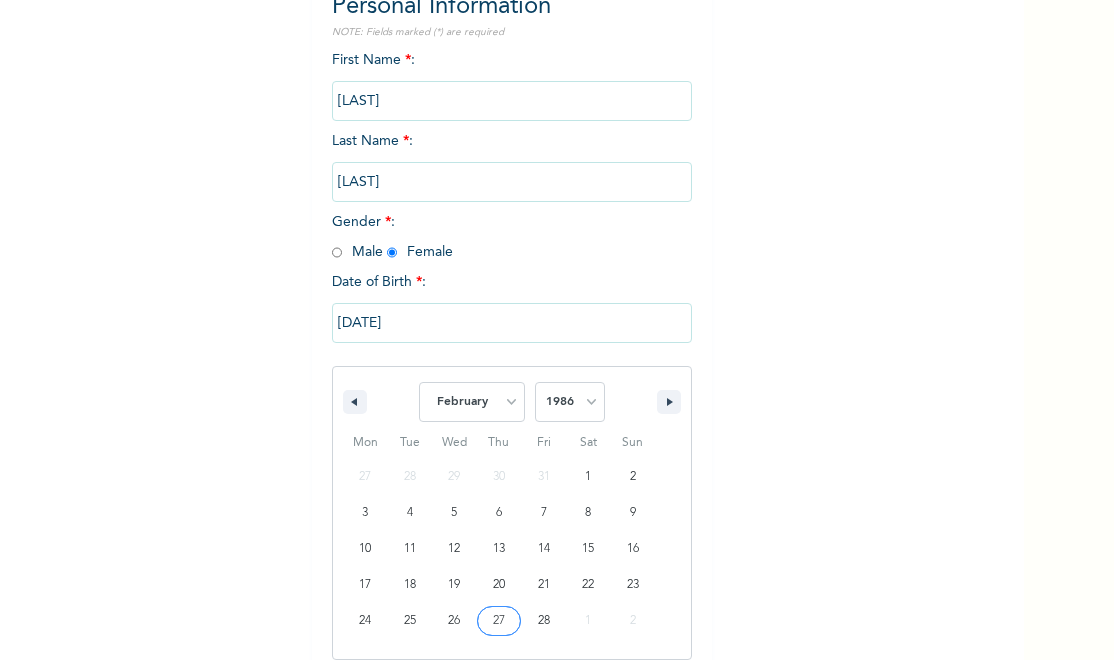 scroll, scrollTop: 28, scrollLeft: 0, axis: vertical 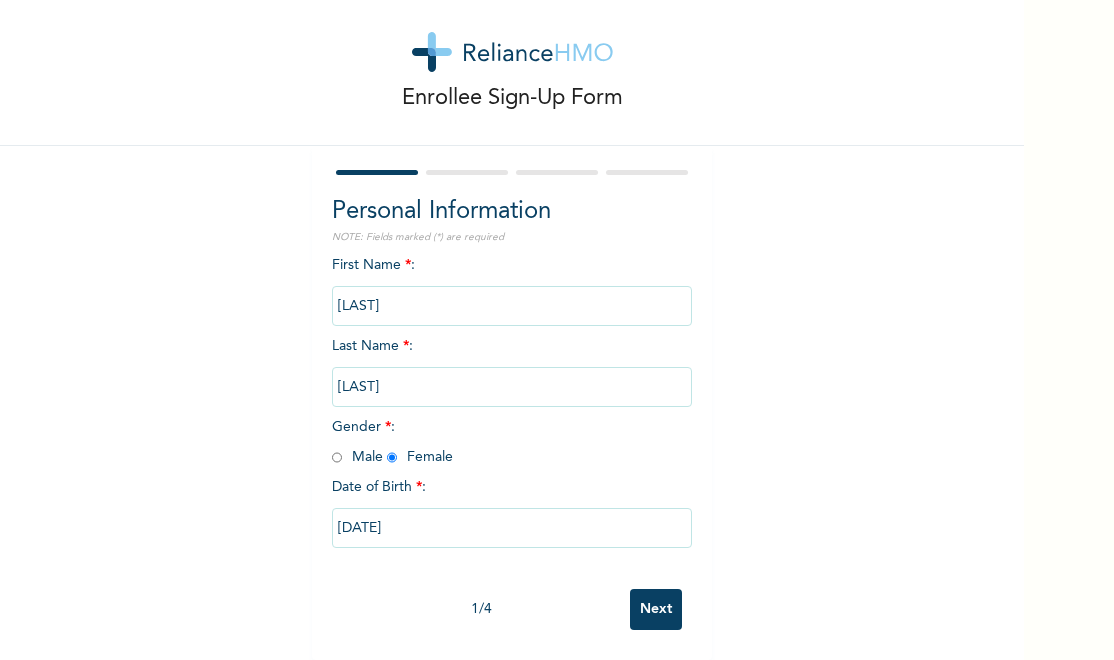 click on "Next" at bounding box center [656, 609] 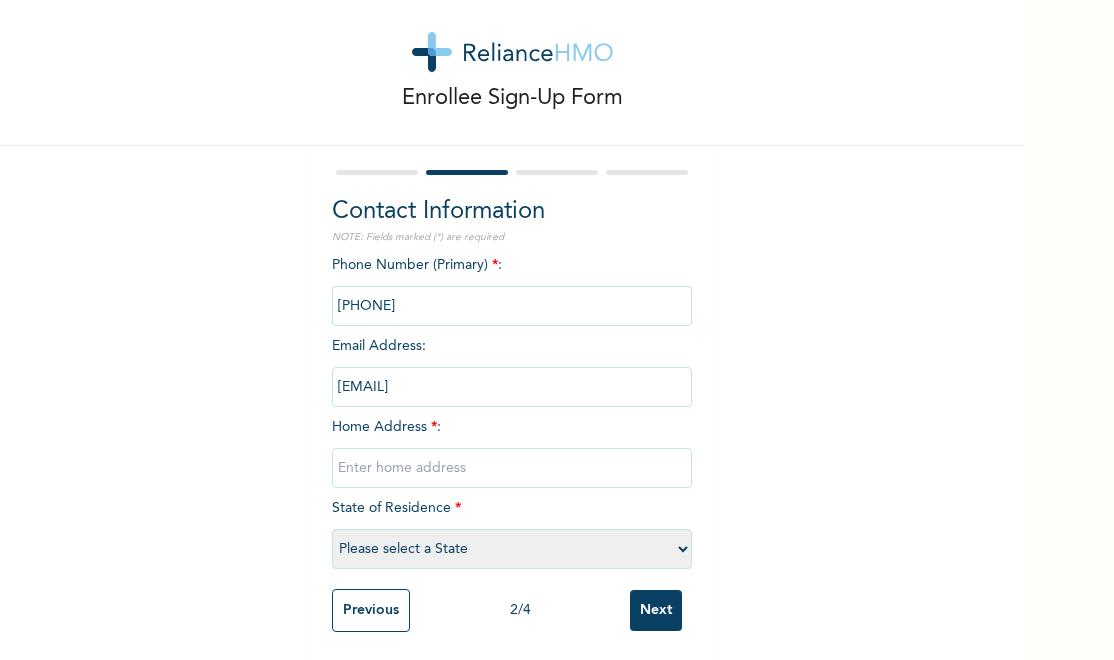 click at bounding box center [512, 468] 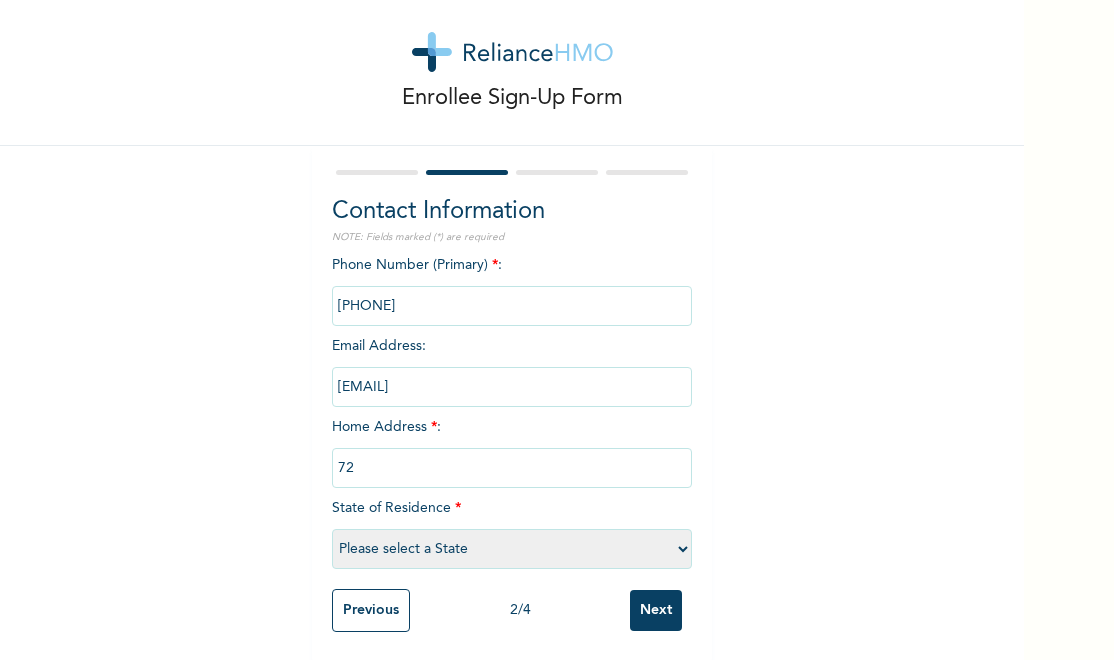 type on "[NUMBER]a [CRESCENT]" 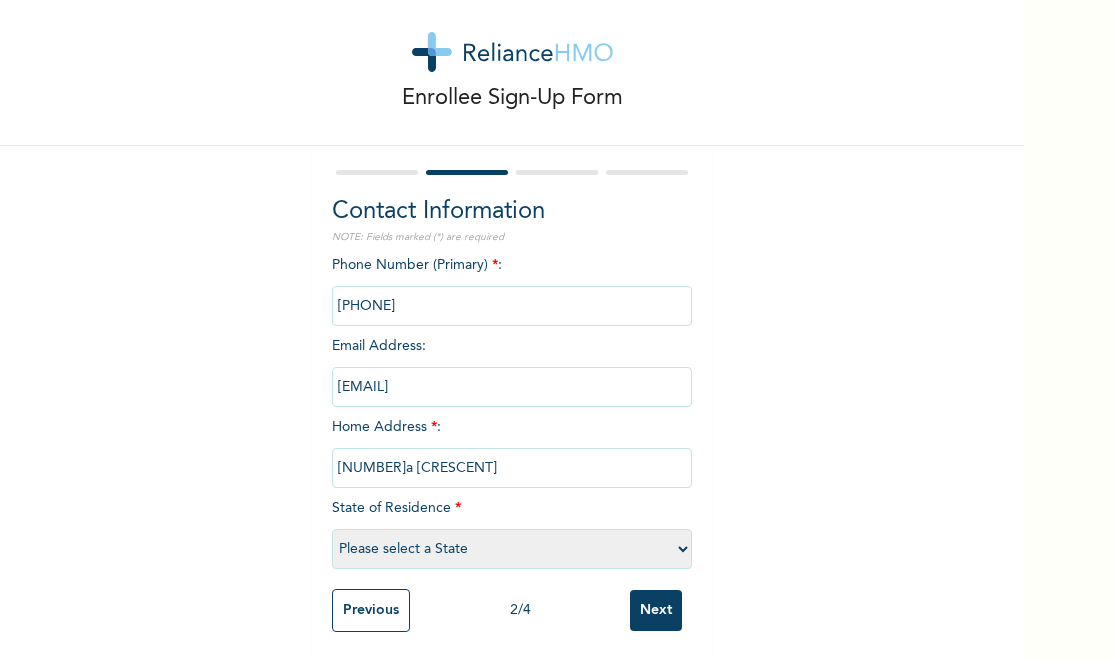 select on "25" 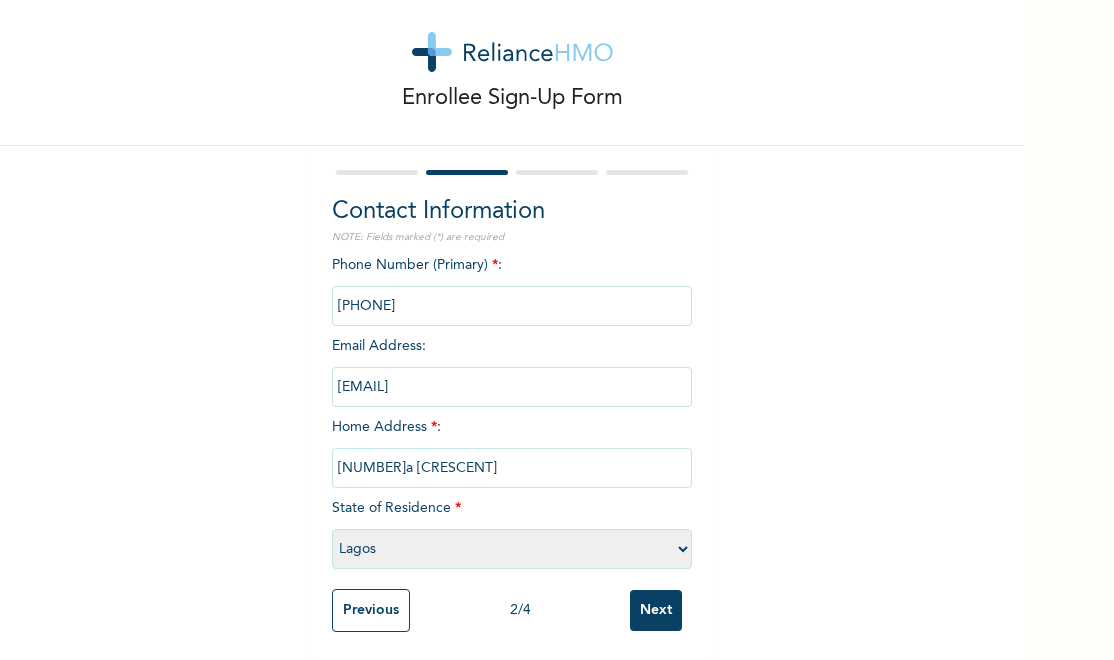 click on "Please select a State Abia Abuja (FCT) Adamawa Akwa Ibom Anambra Bauchi Bayelsa Benue Borno Cross River Delta Ebonyi Edo Ekiti Enugu Gombe Imo Jigawa Kaduna Kano Katsina Kebbi Kogi Kwara Lagos Nasarawa Niger Ogun Ondo Osun Oyo Plateau Rivers Sokoto Taraba Yobe Zamfara" at bounding box center [512, 549] 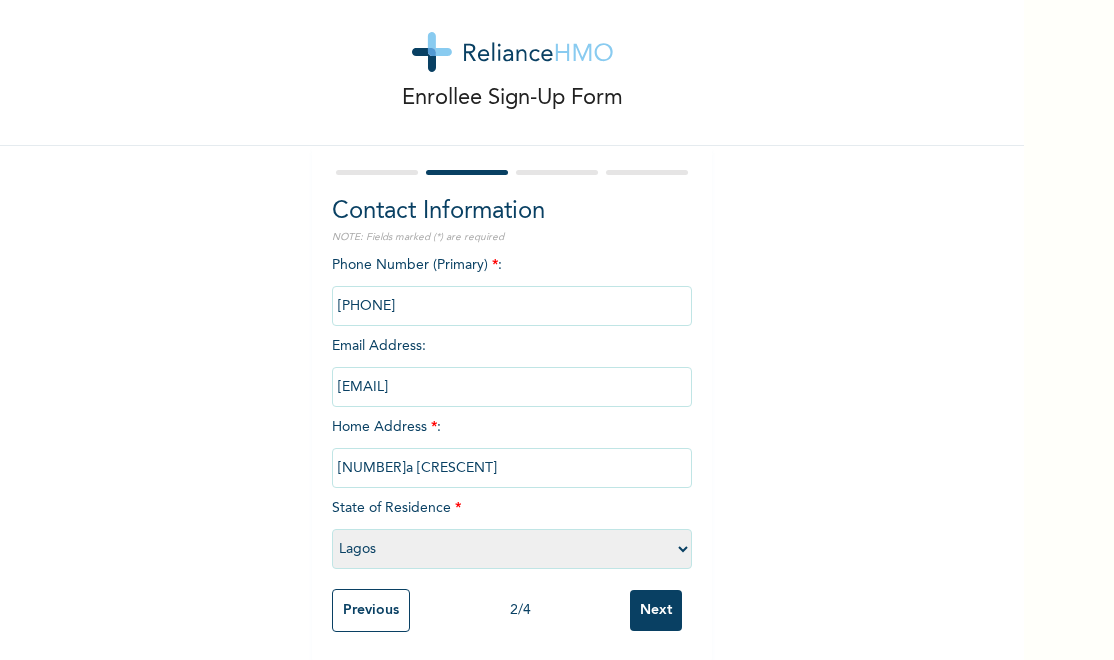 click on "ENROLLEE SIGN-UP FORM CONTACT INFORMATION NOTE: FIELDS MARKED (*) ARE REQUIRED PHONE NUMBER (PRIMARY)   * : EMAIL ADDRESS : BILI@ALGROWITHM.COM HOME ADDRESS   * : [NUMBER][STREET] STATE OF RESIDENCE   * PLEASE SELECT A STATE ABIA ABUJA (FCT) ADAMAWA AKWA IBOM ANAMBRA BAUCHI BAYELSA BENUE BORNO CROSS RIVER DELTA EBONYI EDO EKITI ENUGU GOMBE IMO JIGAWA KADUNA KANO KATSINA KEBBI KOGI KWARA LAGOS NASARAWA NIGER OGUN ONDO OSUN OYO PLATEAU RIVERS SOKOTO TARABA YOBE ZAMFARA PREVIOUS 2  / 4 NEXT" at bounding box center [512, 317] 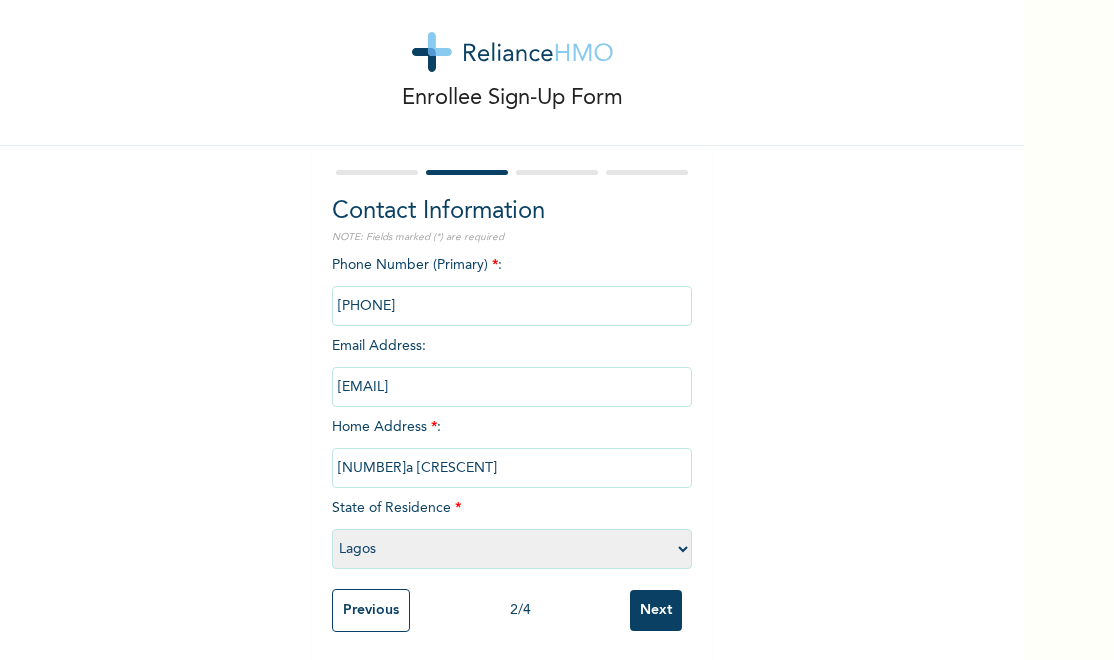 scroll, scrollTop: 31, scrollLeft: 0, axis: vertical 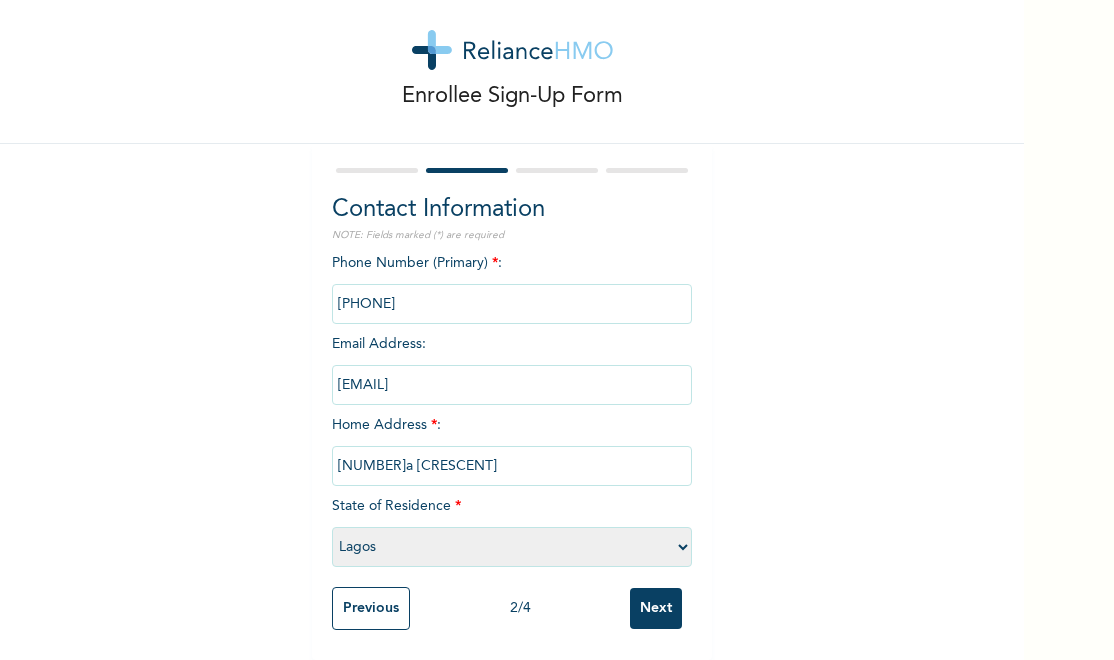 click on "[NUMBER]a [CRESCENT]" at bounding box center [512, 466] 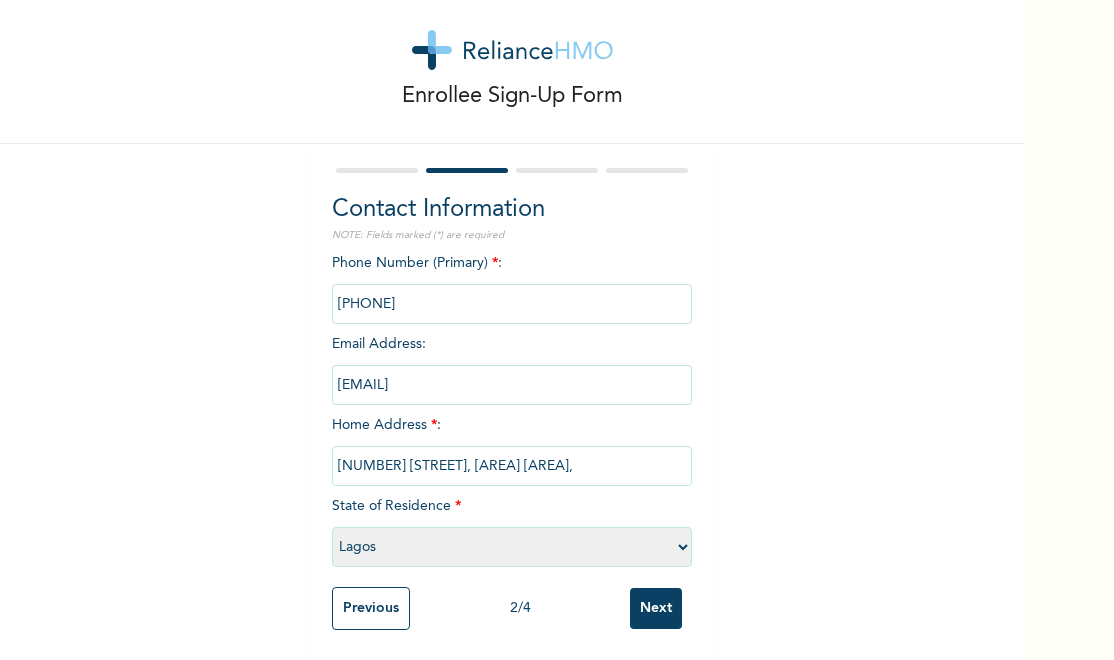 type on "[NUMBER] [STREET], [AREA] [AREA]," 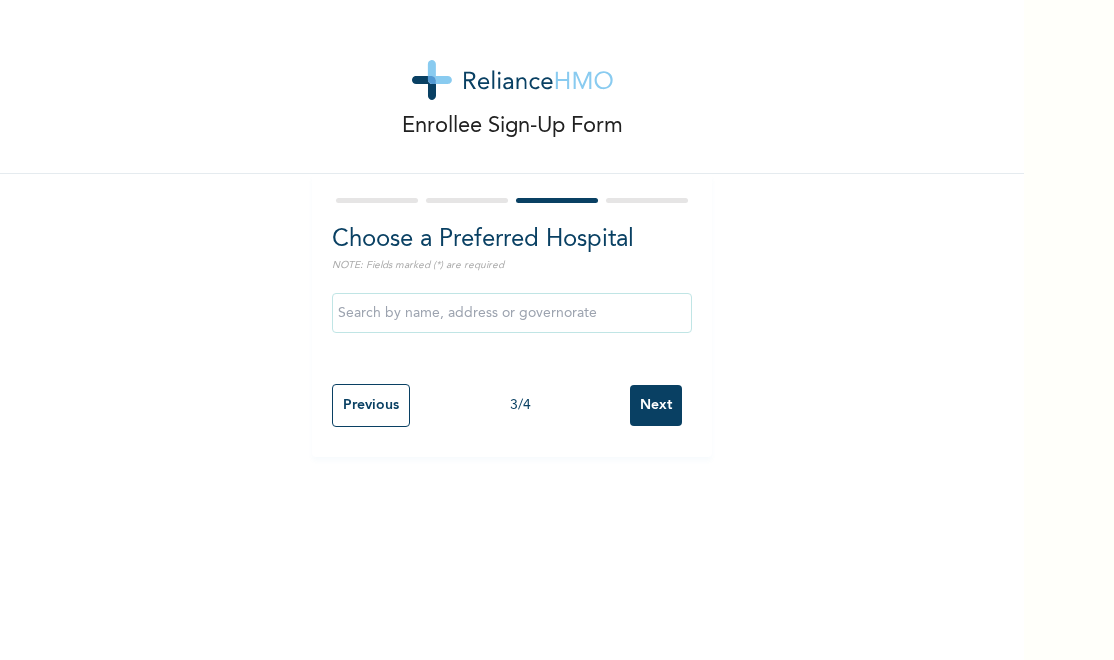 click at bounding box center (512, 313) 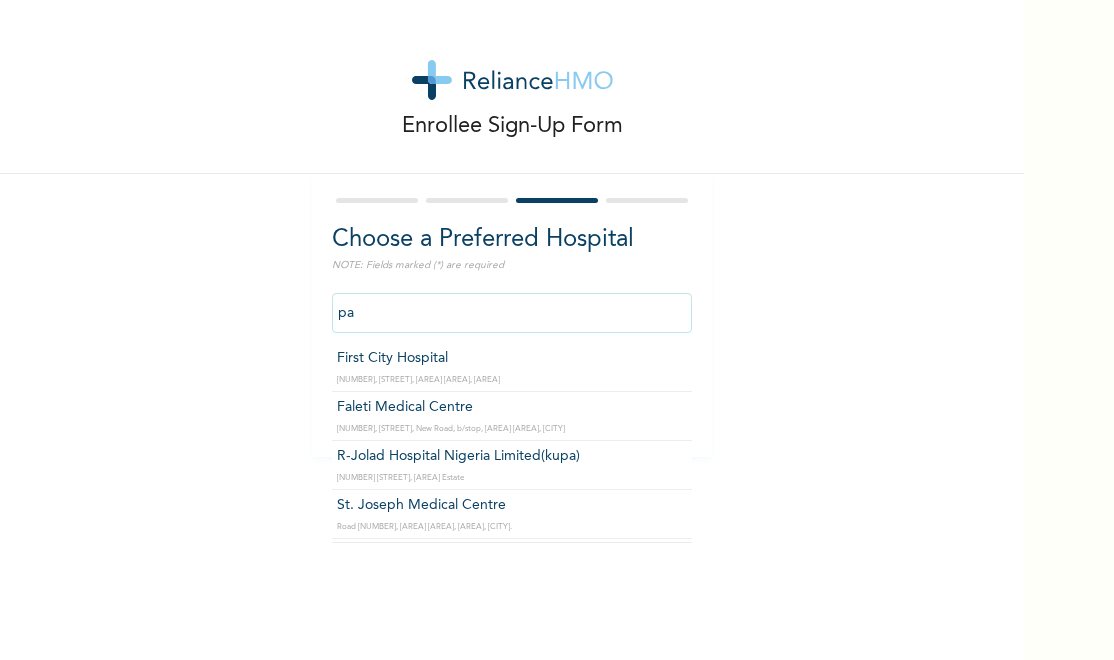 type on "p" 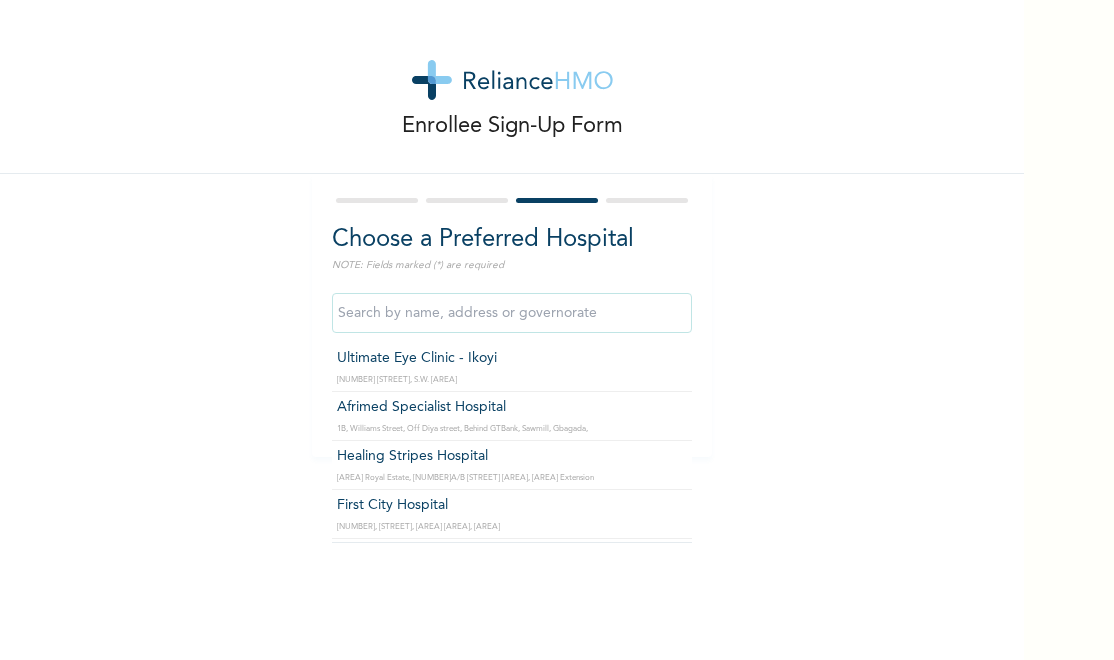 type on "e" 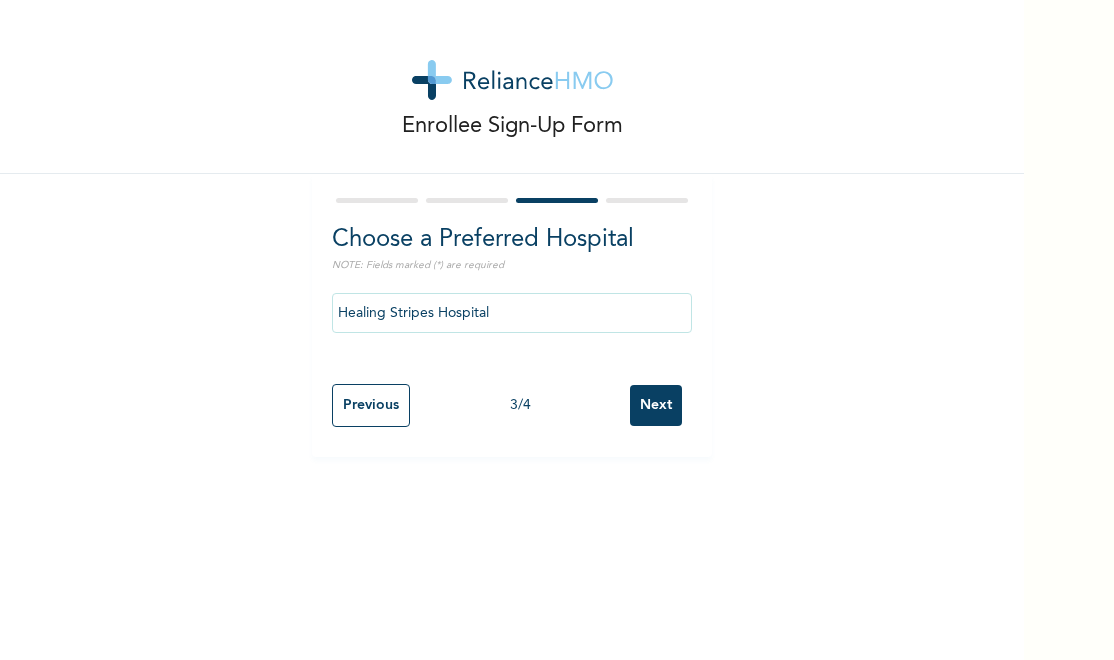 click on "Next" at bounding box center [656, 405] 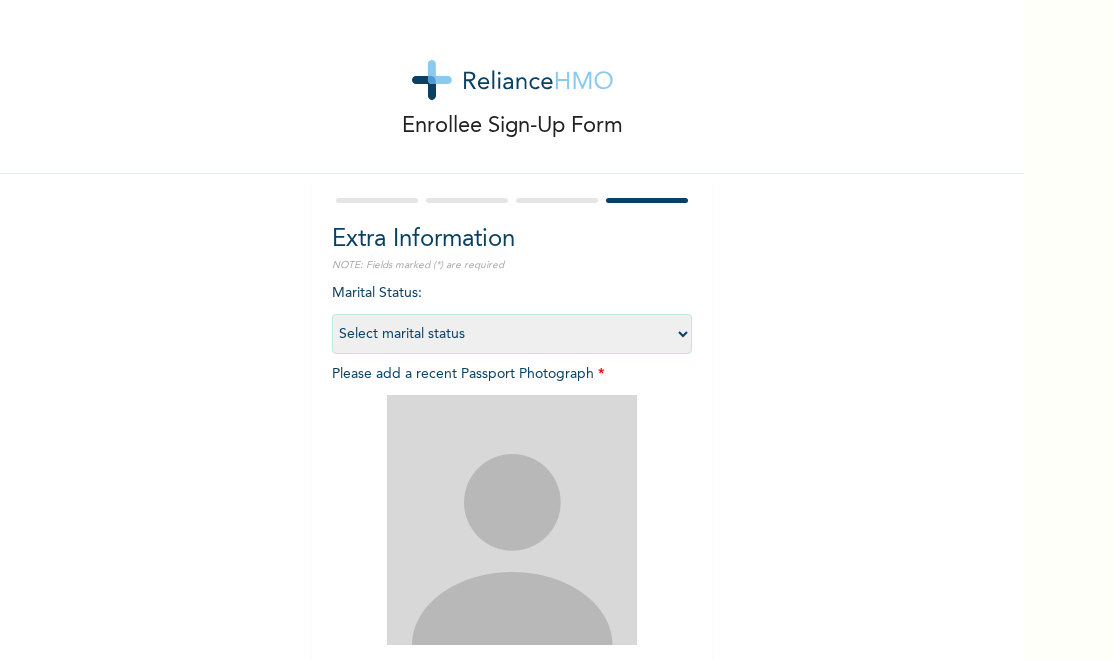 click on "Select marital status Single Married Divorced Widow/Widower" at bounding box center [512, 334] 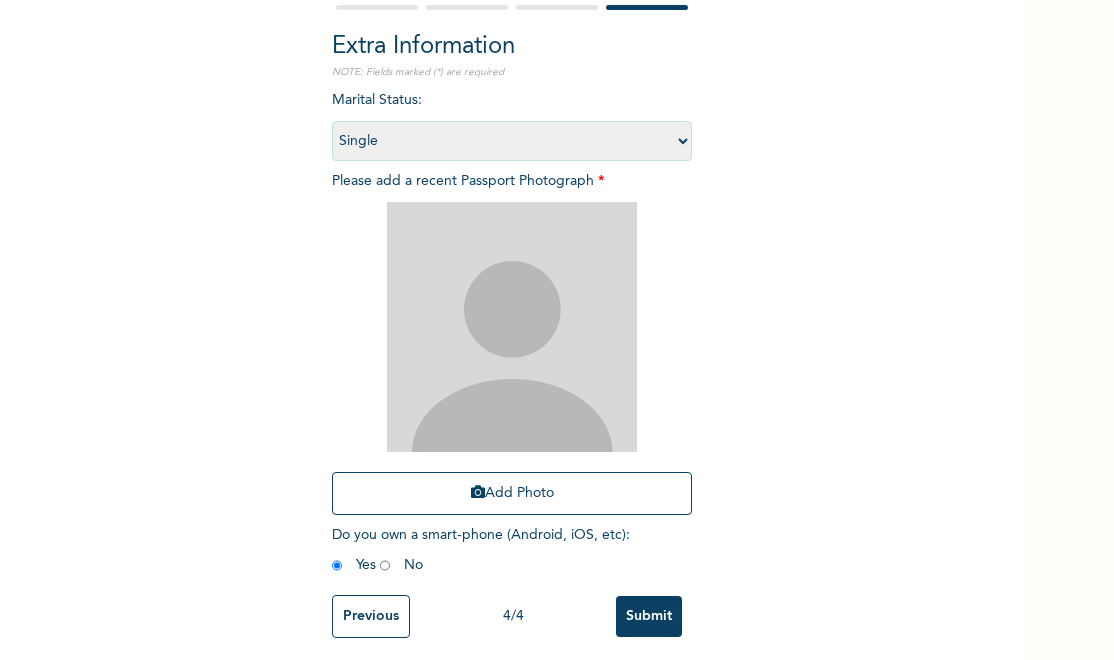 scroll, scrollTop: 203, scrollLeft: 0, axis: vertical 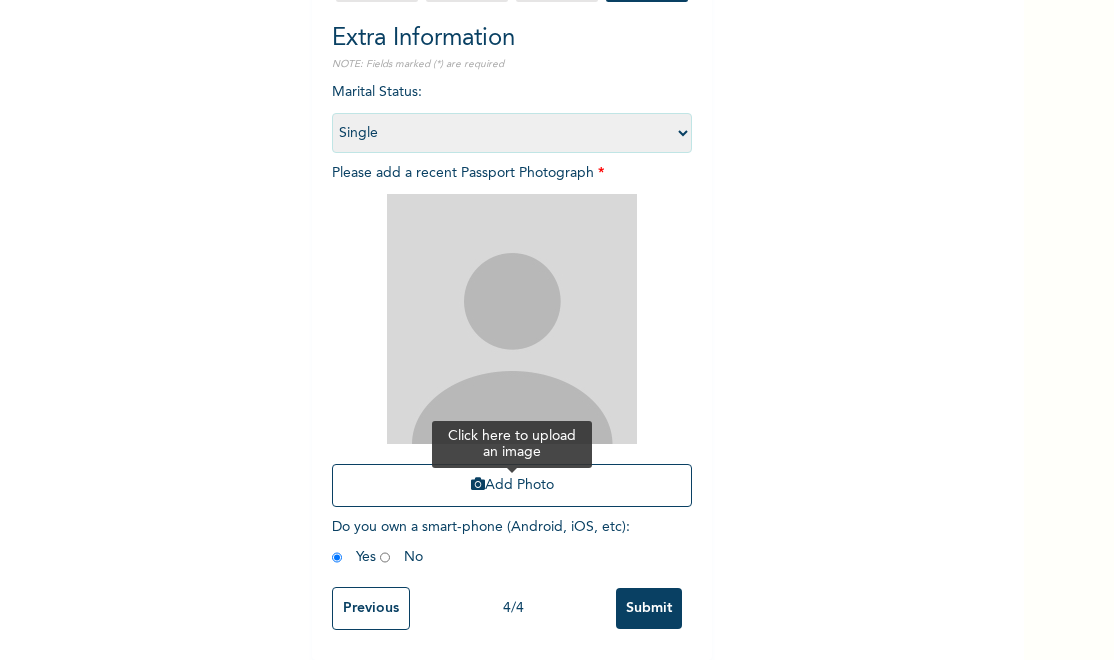 click on "Add Photo" at bounding box center (512, 485) 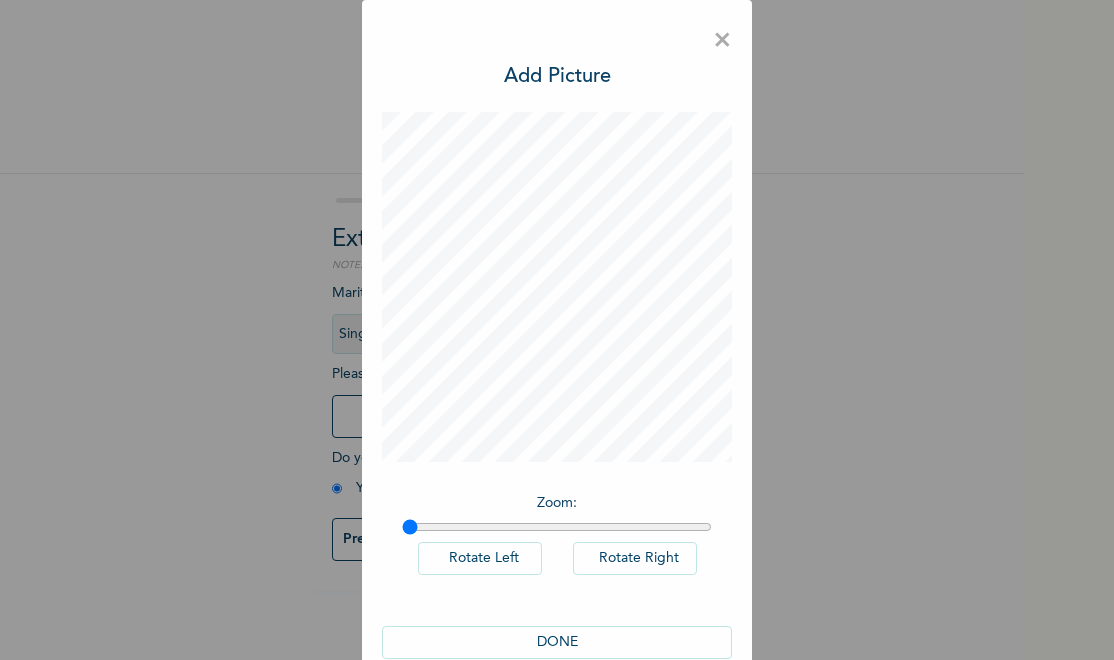 scroll, scrollTop: 39, scrollLeft: 0, axis: vertical 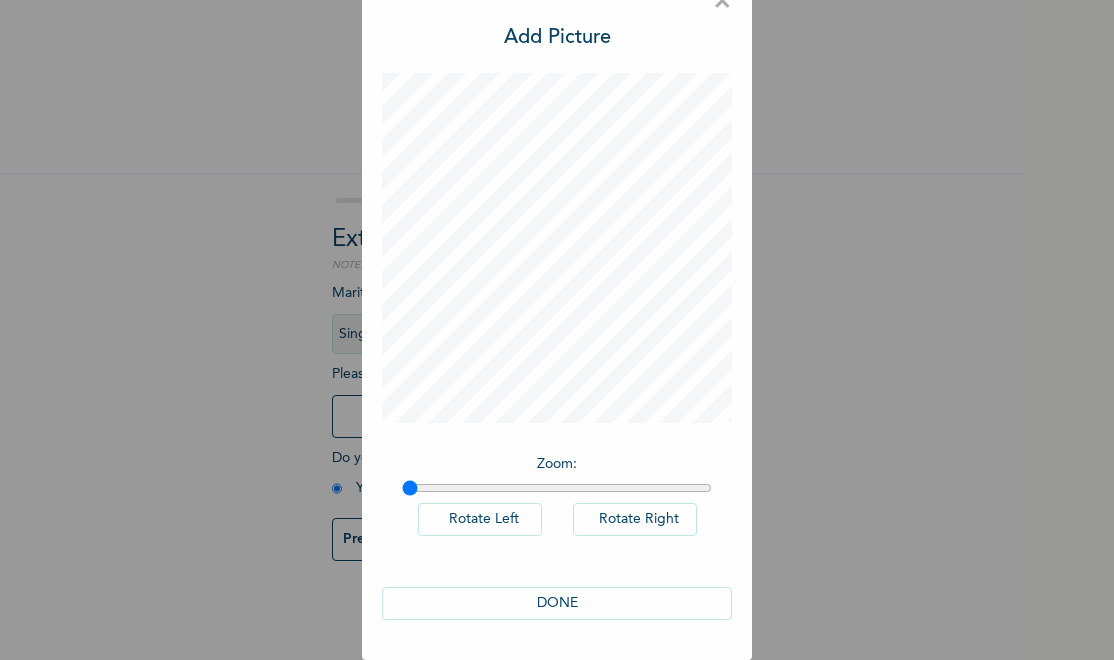 click on "DONE" at bounding box center (557, 603) 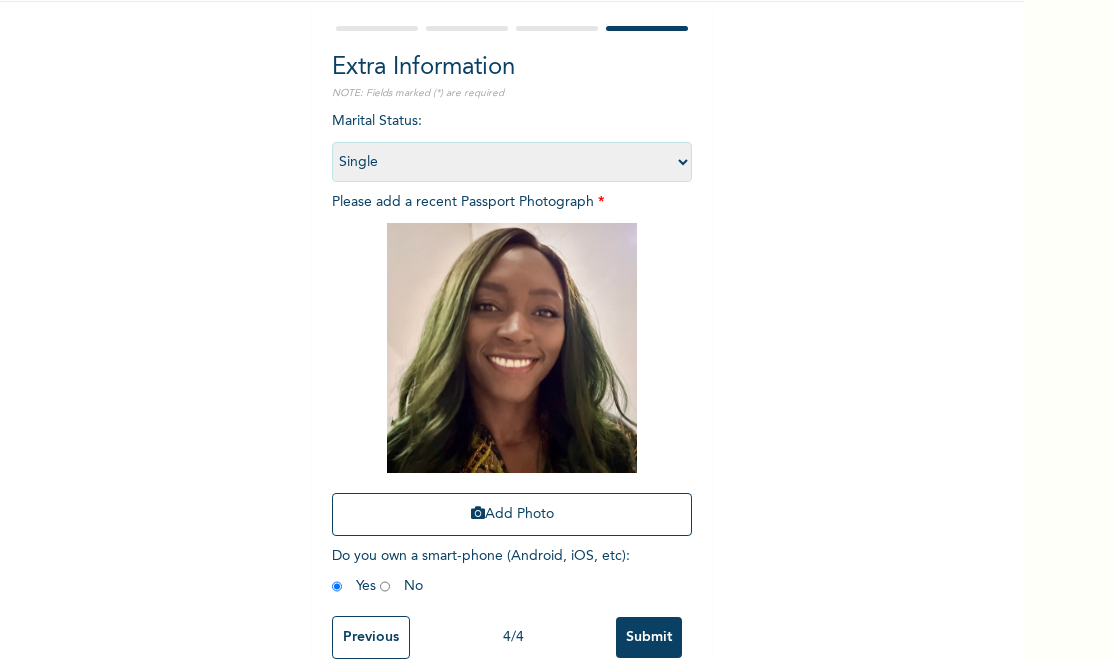 scroll, scrollTop: 203, scrollLeft: 0, axis: vertical 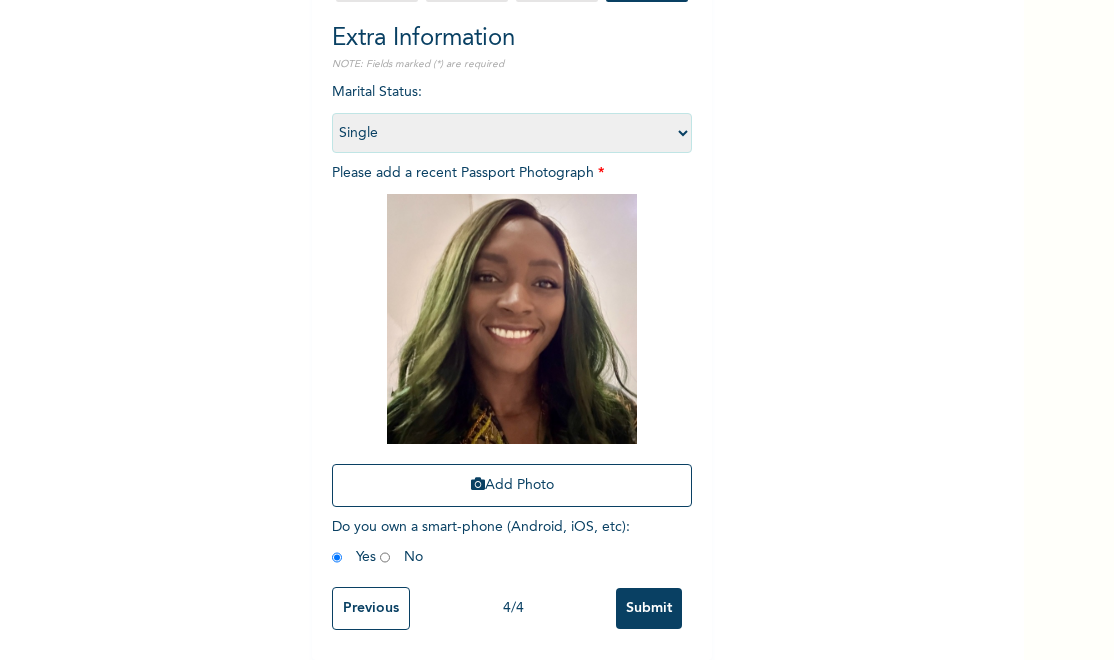 click on "Submit" at bounding box center [649, 608] 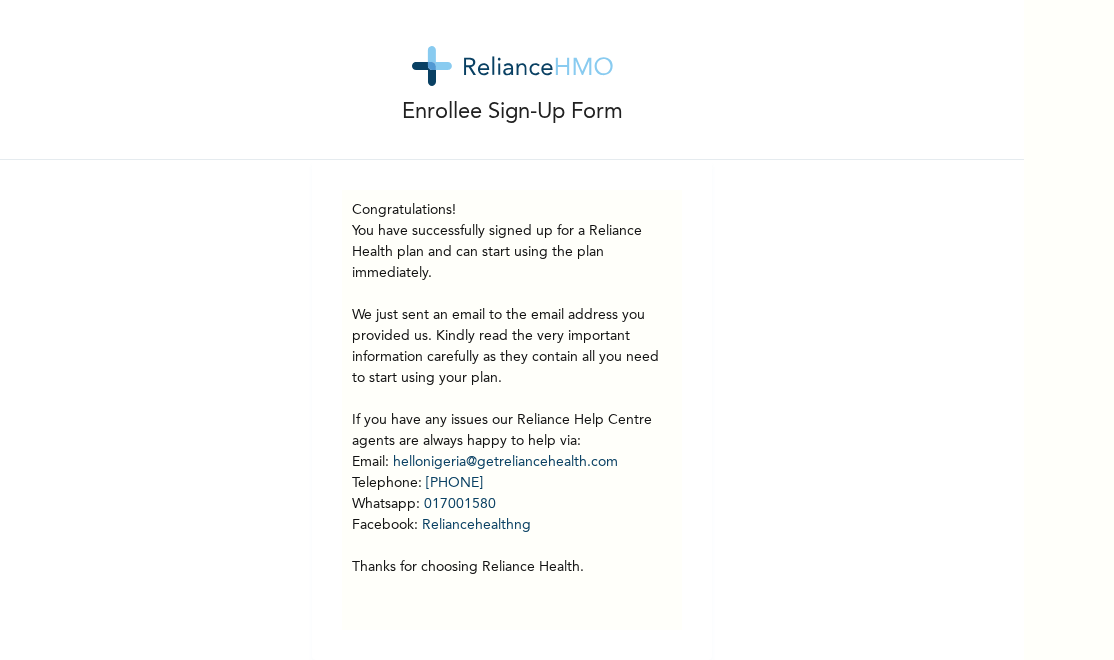 scroll, scrollTop: 0, scrollLeft: 0, axis: both 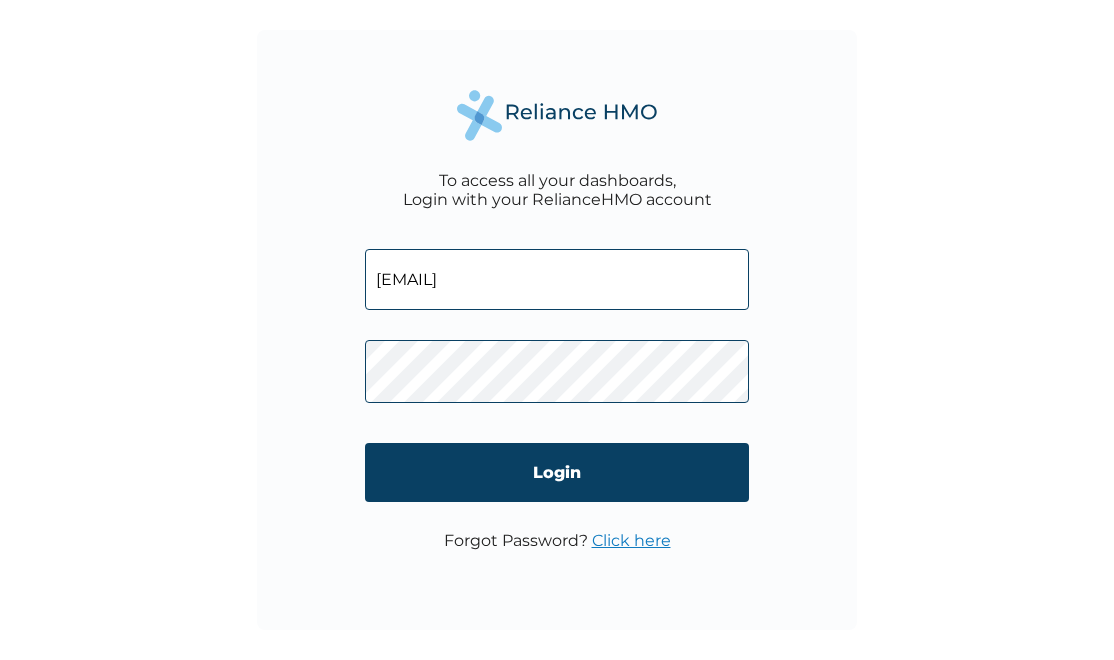 click on "contact@algrowithm.com" at bounding box center (557, 279) 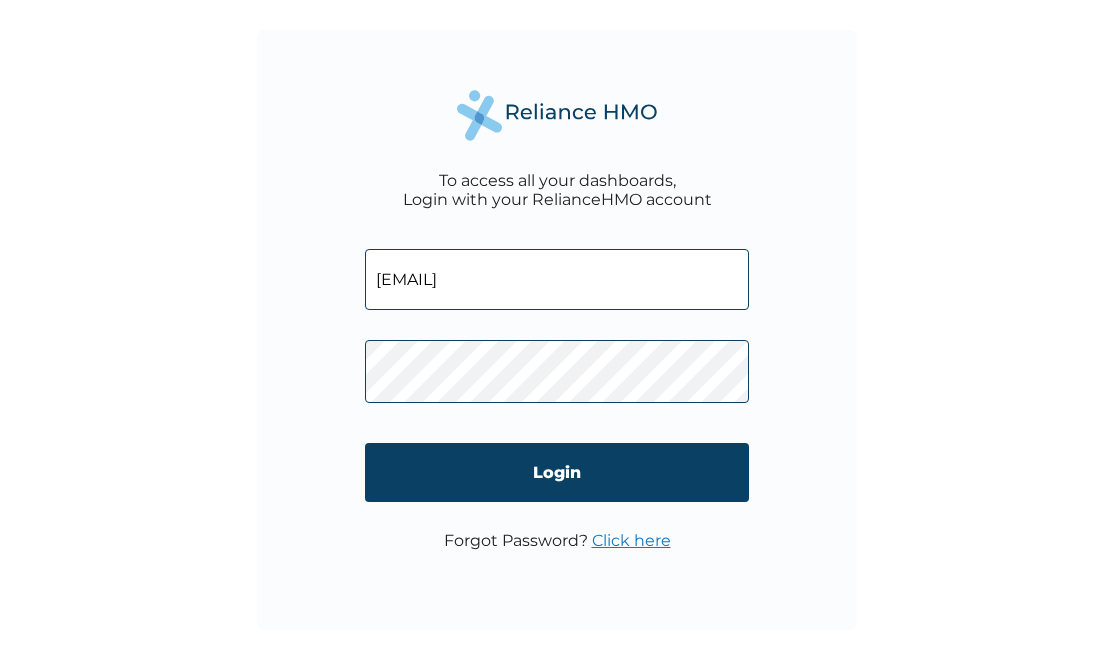 type on "bili@algrowithm.com" 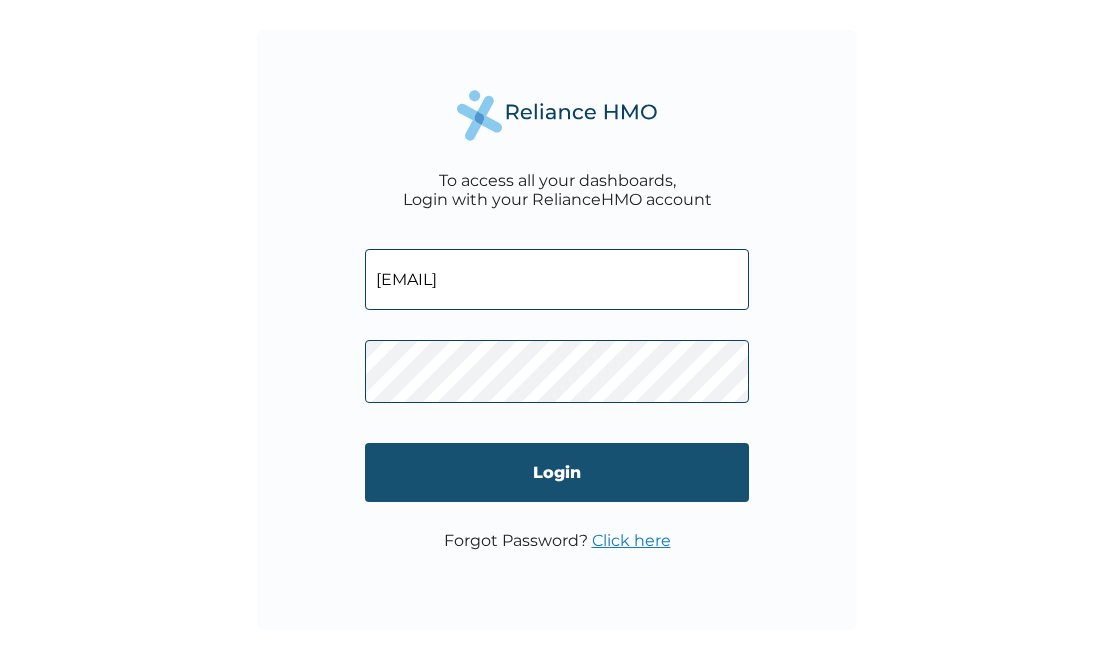 click on "Login" at bounding box center (557, 472) 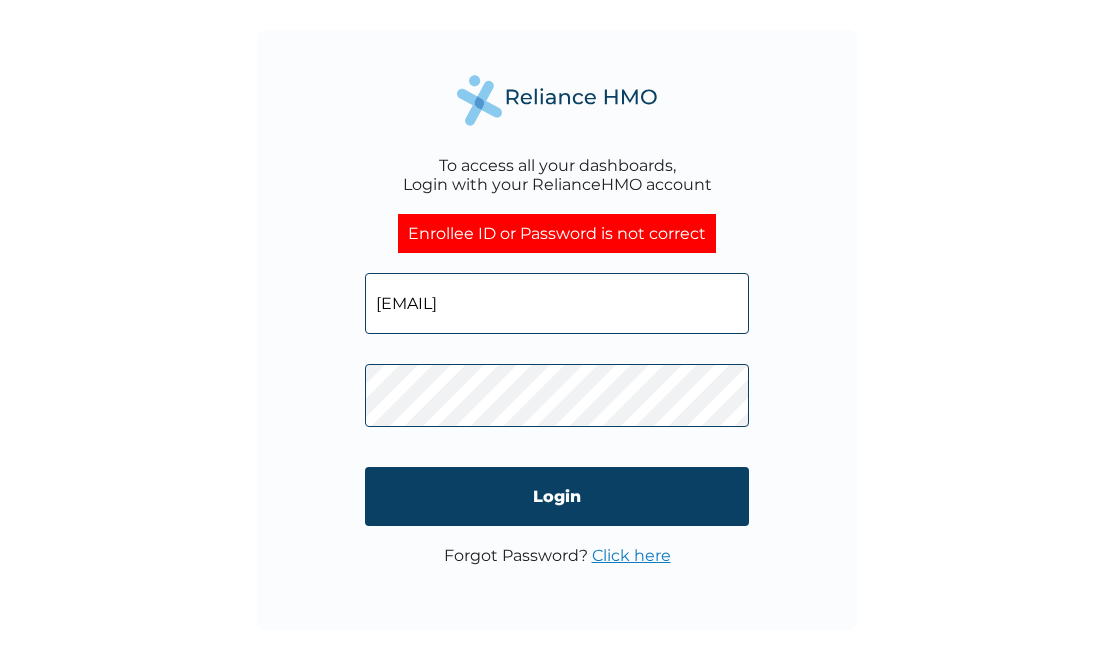 click on "bili@algrowithm.com" at bounding box center (557, 303) 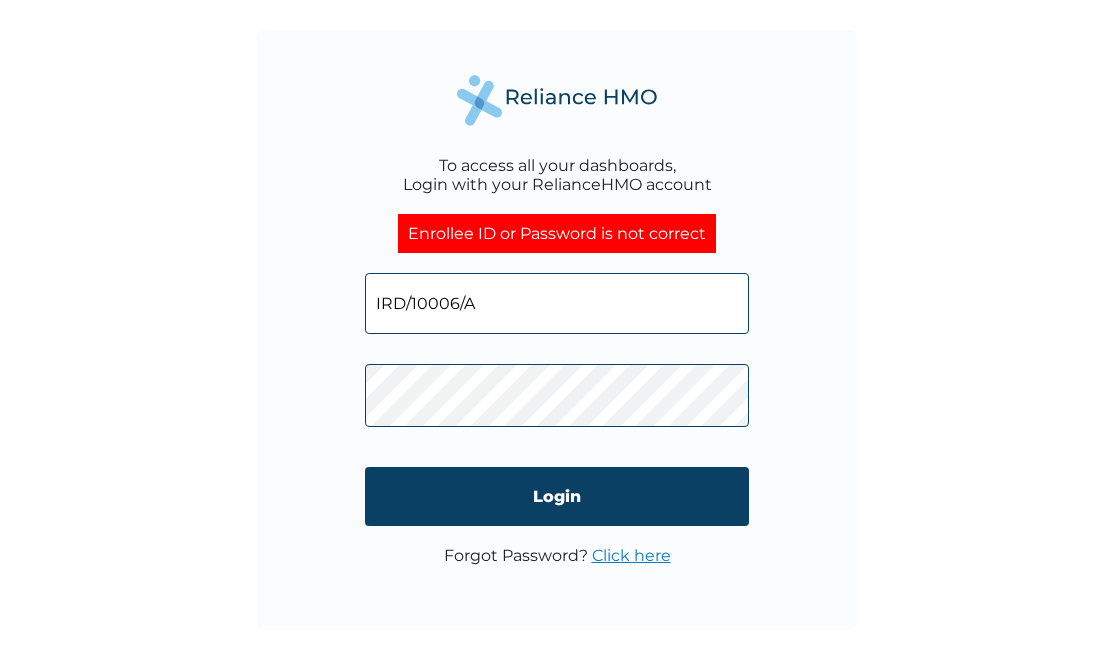 type on "IRD/10006/A" 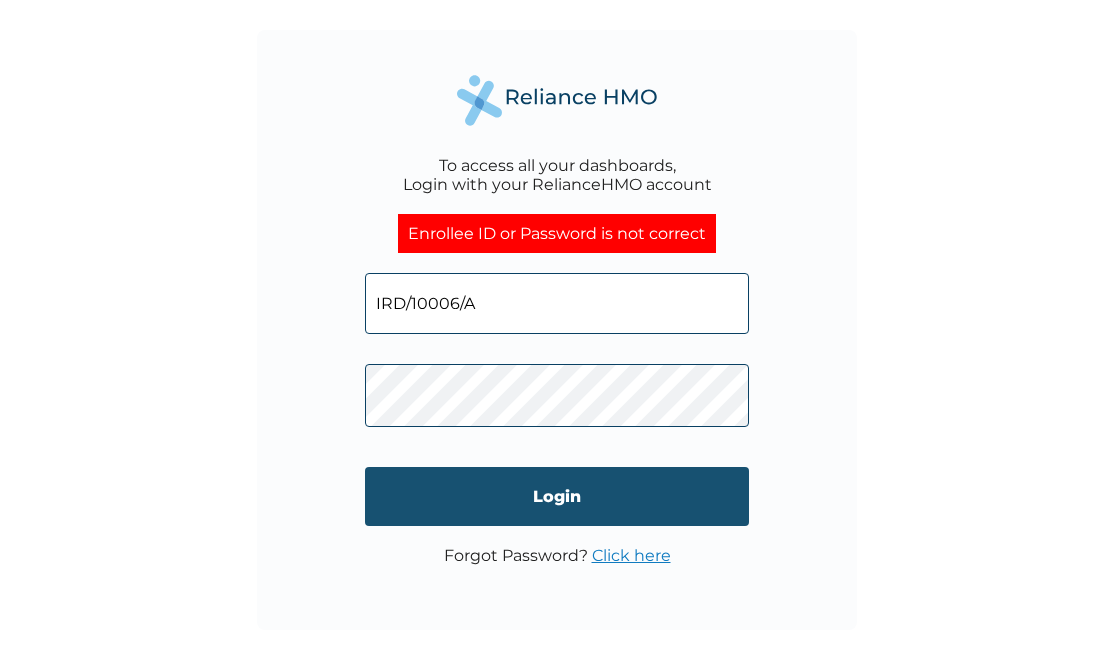 click on "Login" at bounding box center (557, 496) 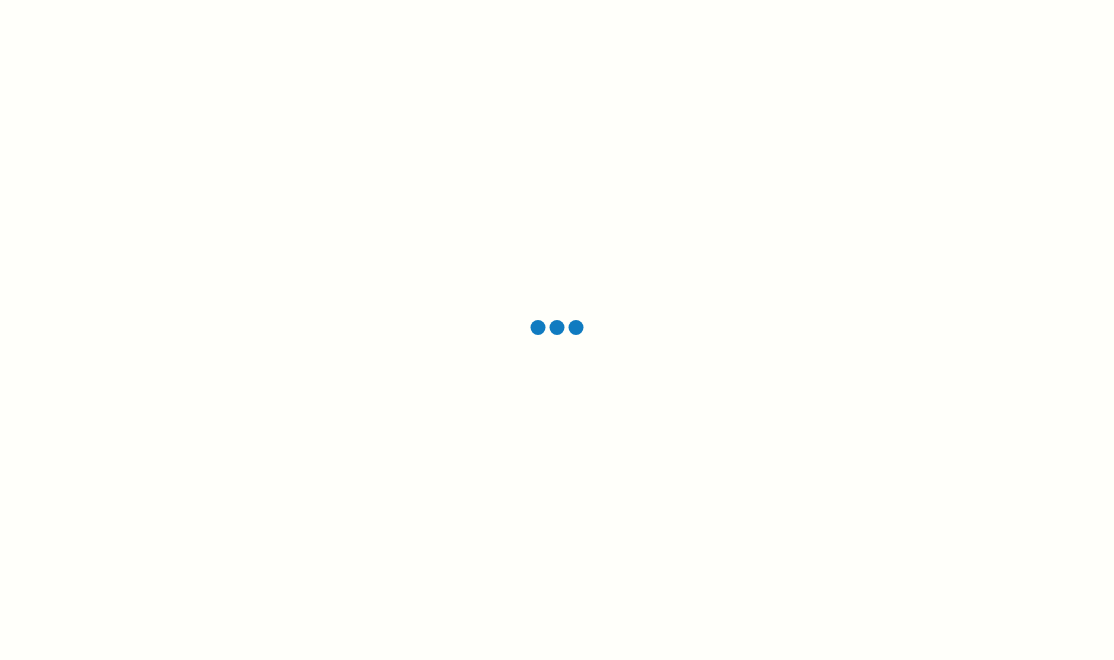 scroll, scrollTop: 0, scrollLeft: 0, axis: both 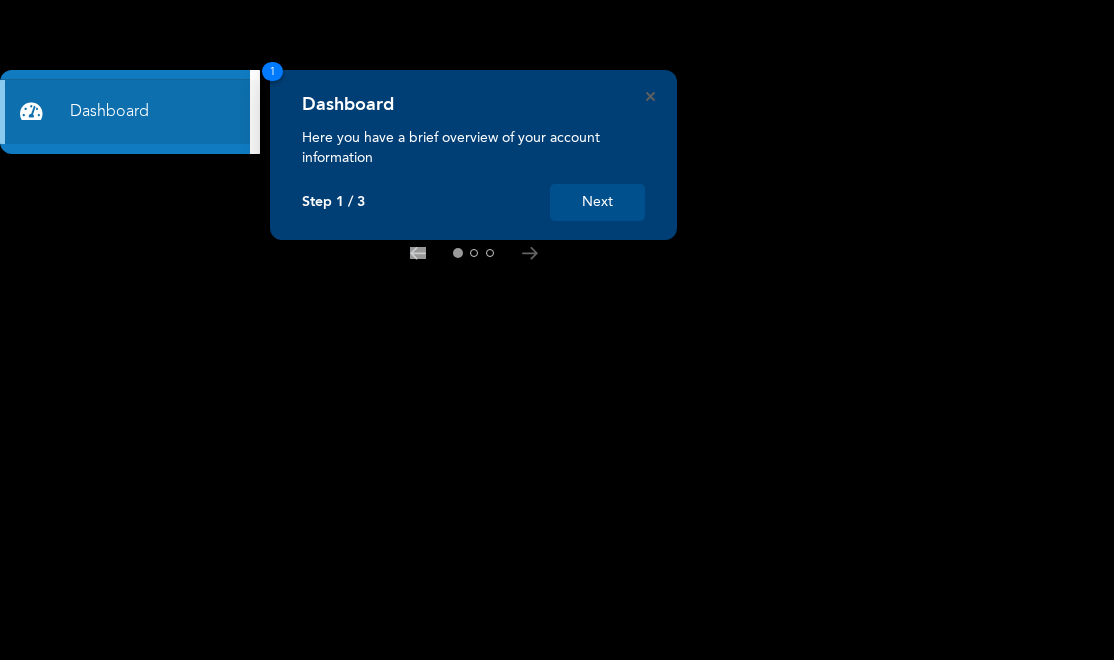 click on "Next" at bounding box center [597, 202] 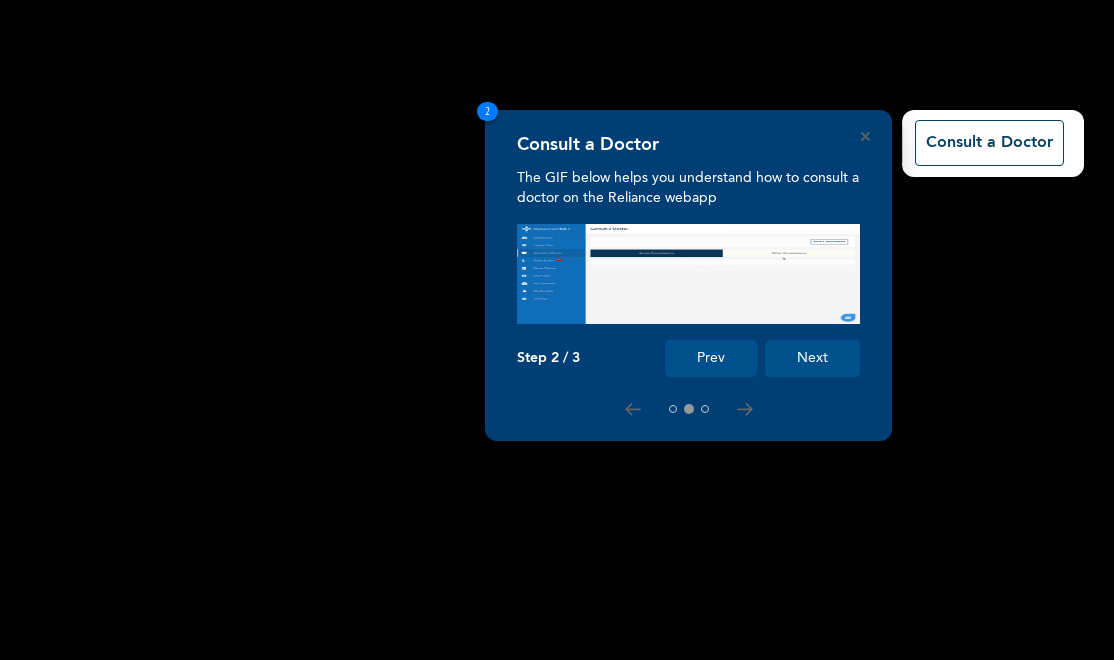 click on "Next" at bounding box center [812, 358] 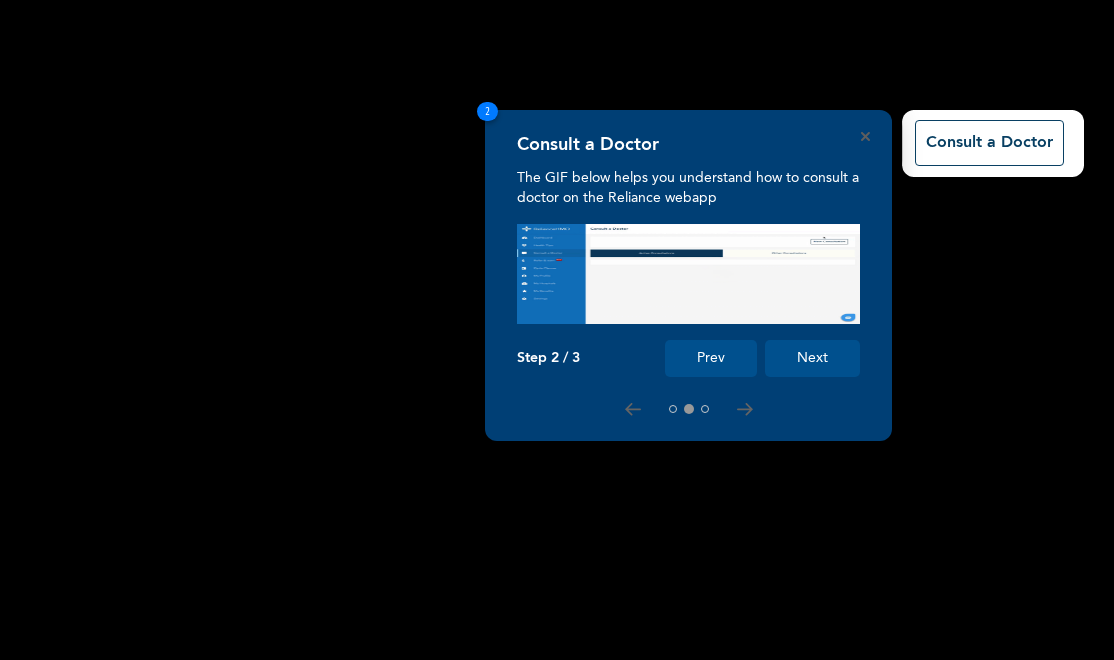 scroll, scrollTop: 207, scrollLeft: 0, axis: vertical 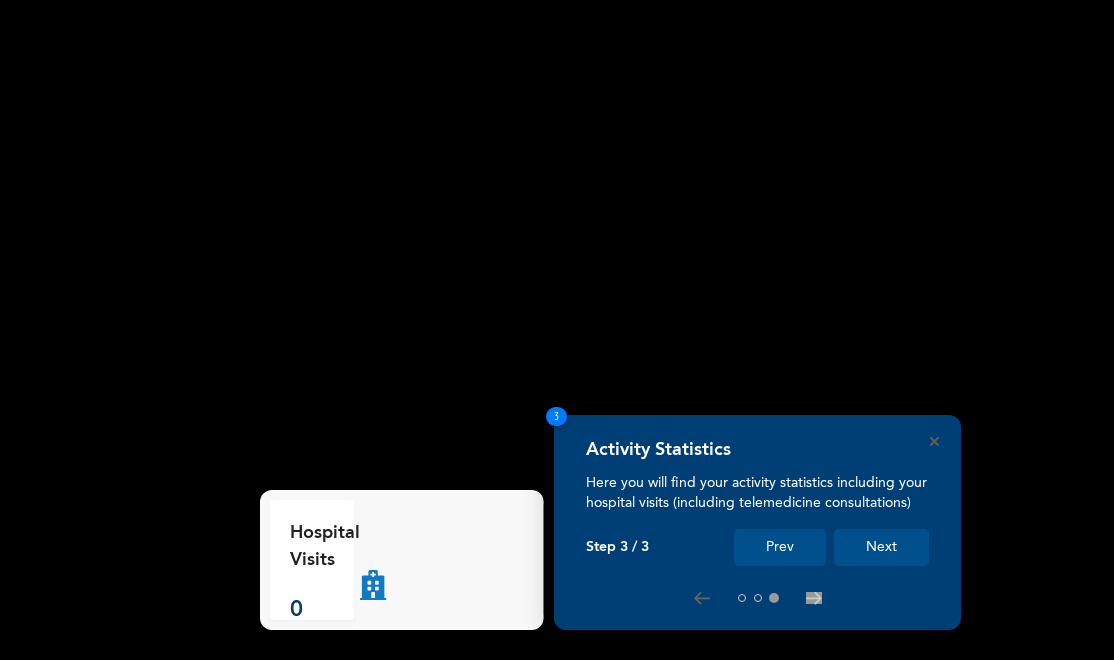 click on "Activity Statistics Here you will find your activity statistics including your hospital visits (including telemedicine consultations) Step 3 / 3 Prev Next 3" at bounding box center (757, 522) 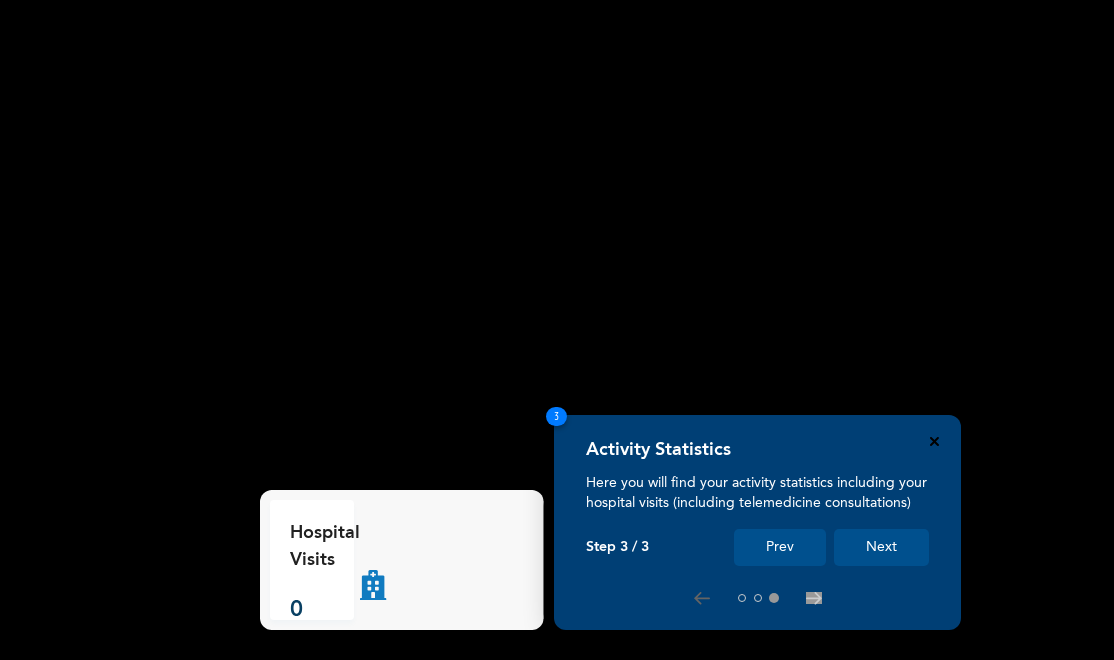 click 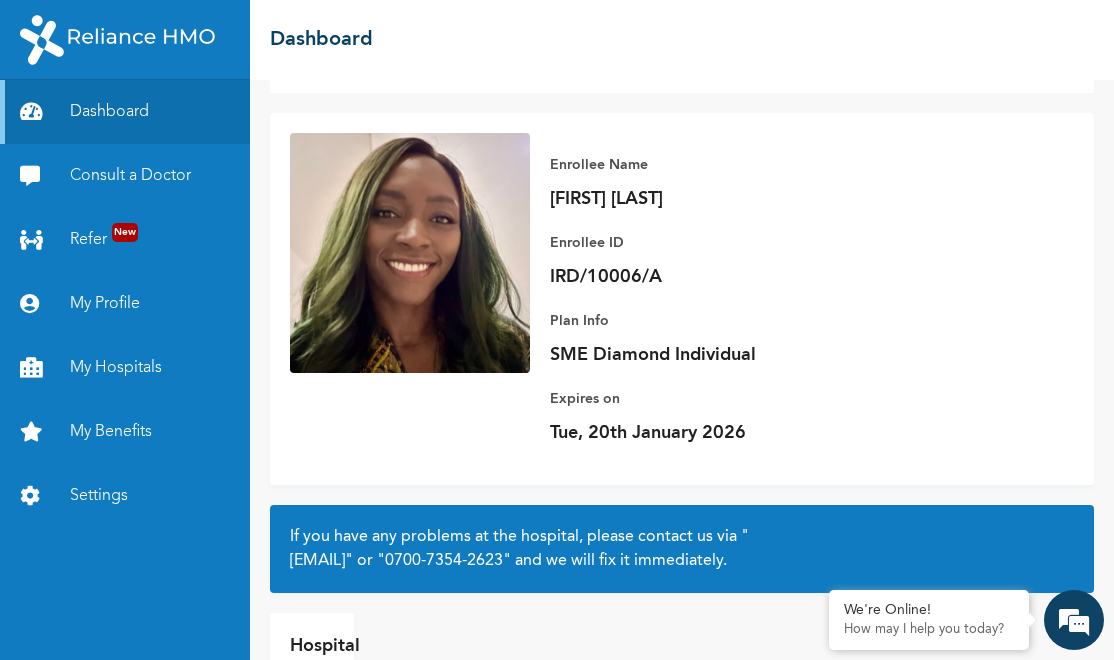 scroll, scrollTop: 71, scrollLeft: 0, axis: vertical 